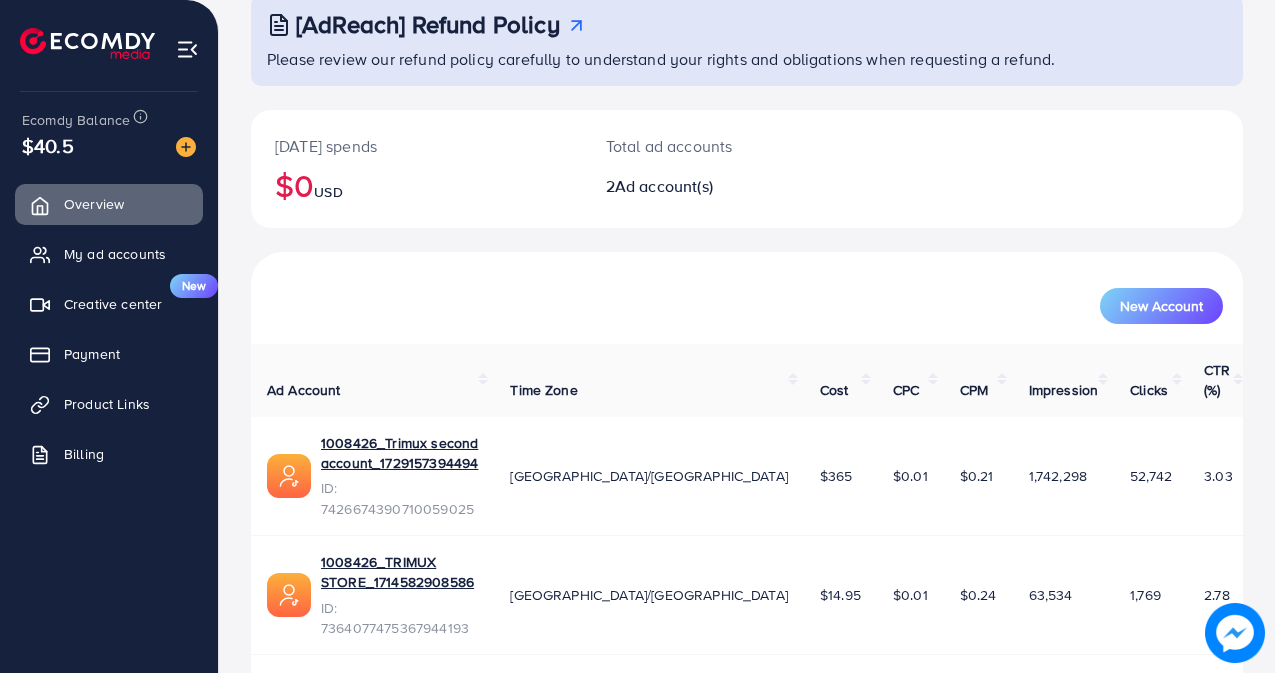 scroll, scrollTop: 135, scrollLeft: 0, axis: vertical 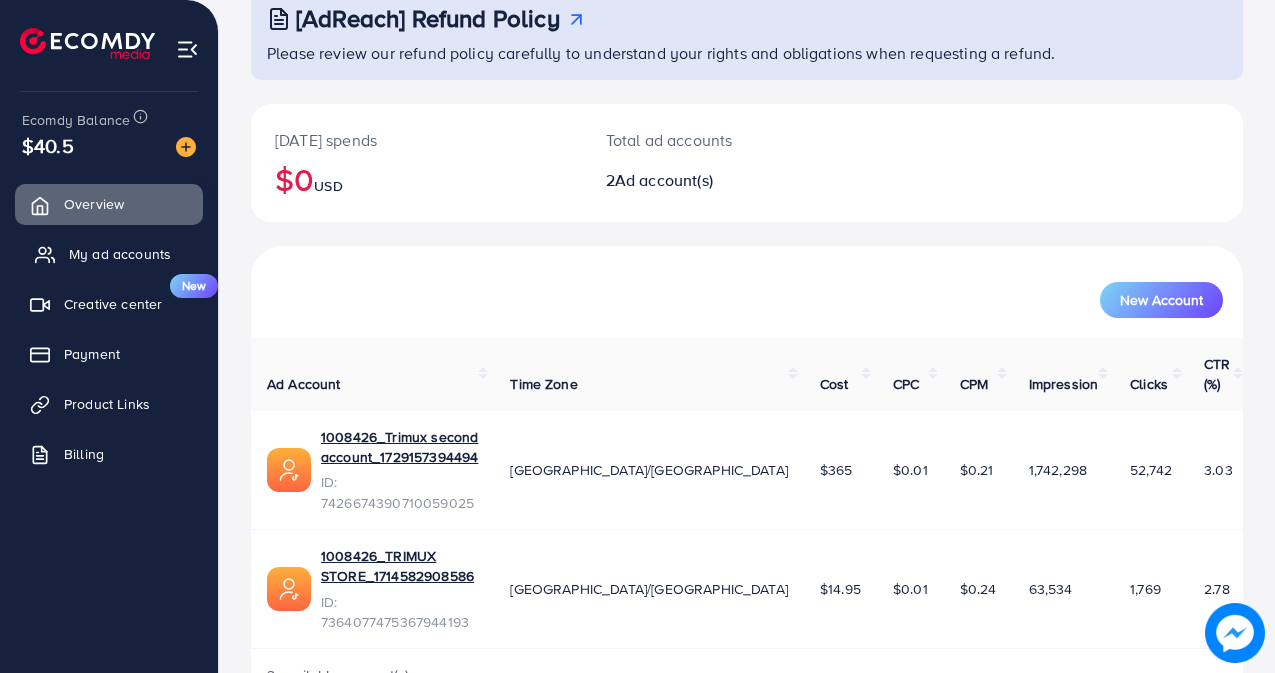 click on "My ad accounts" at bounding box center [120, 254] 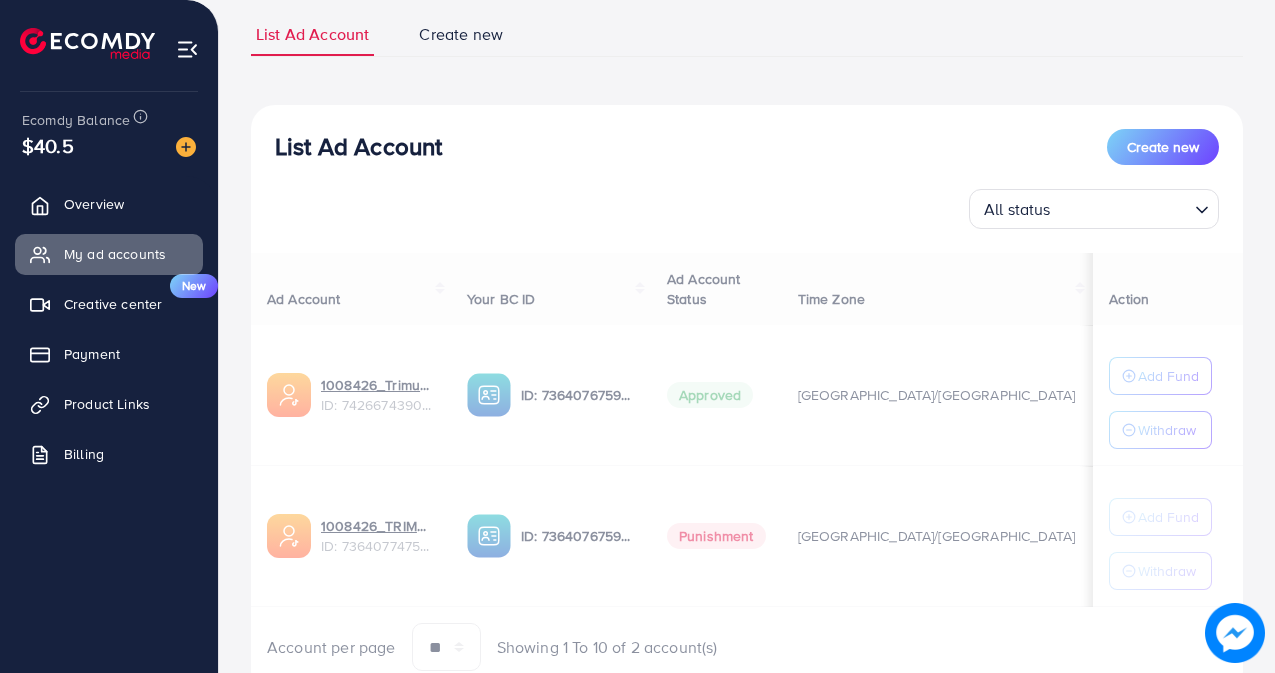 scroll, scrollTop: 0, scrollLeft: 0, axis: both 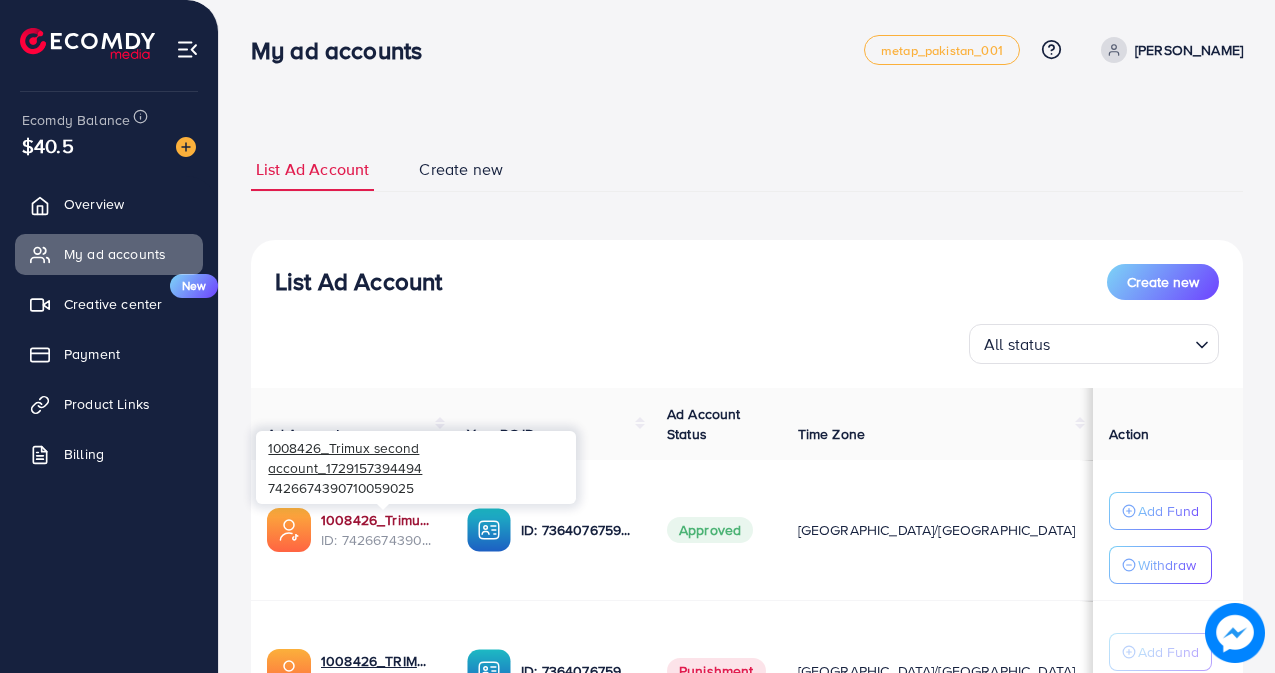 click on "1008426_Trimux second account_1729157394494" at bounding box center [378, 520] 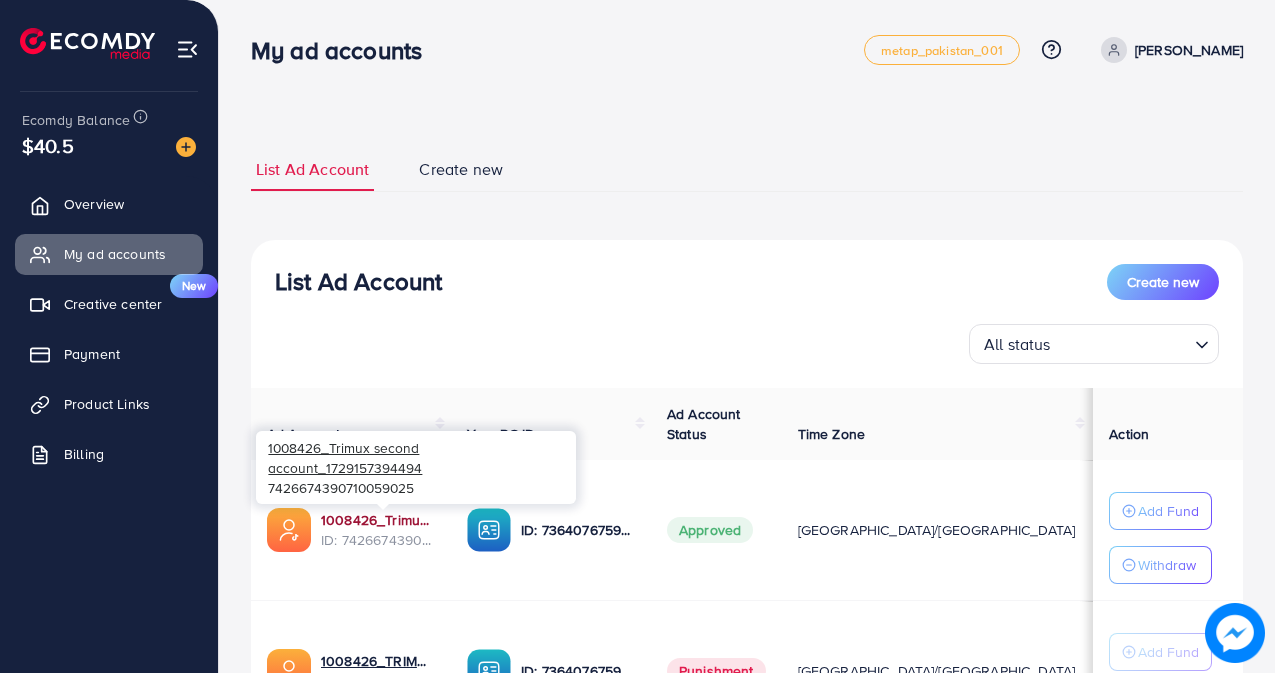 click on "1008426_Trimux second account_1729157394494" at bounding box center (378, 520) 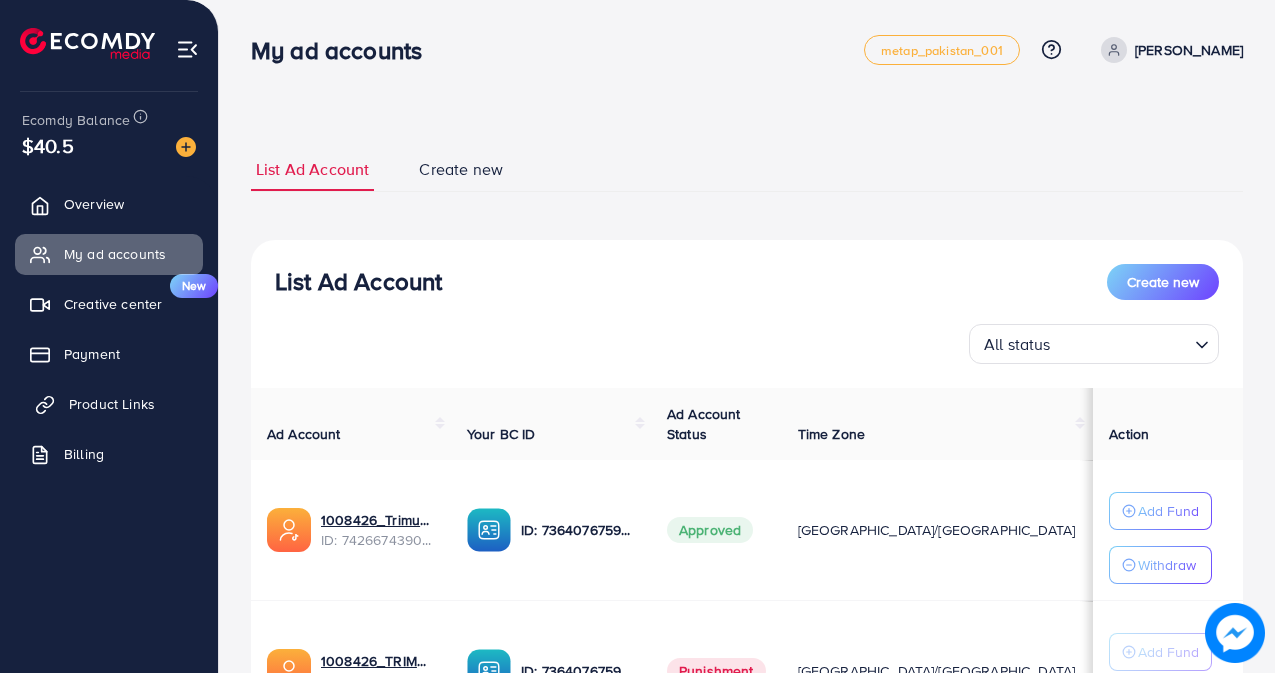 click on "Product Links" at bounding box center (112, 404) 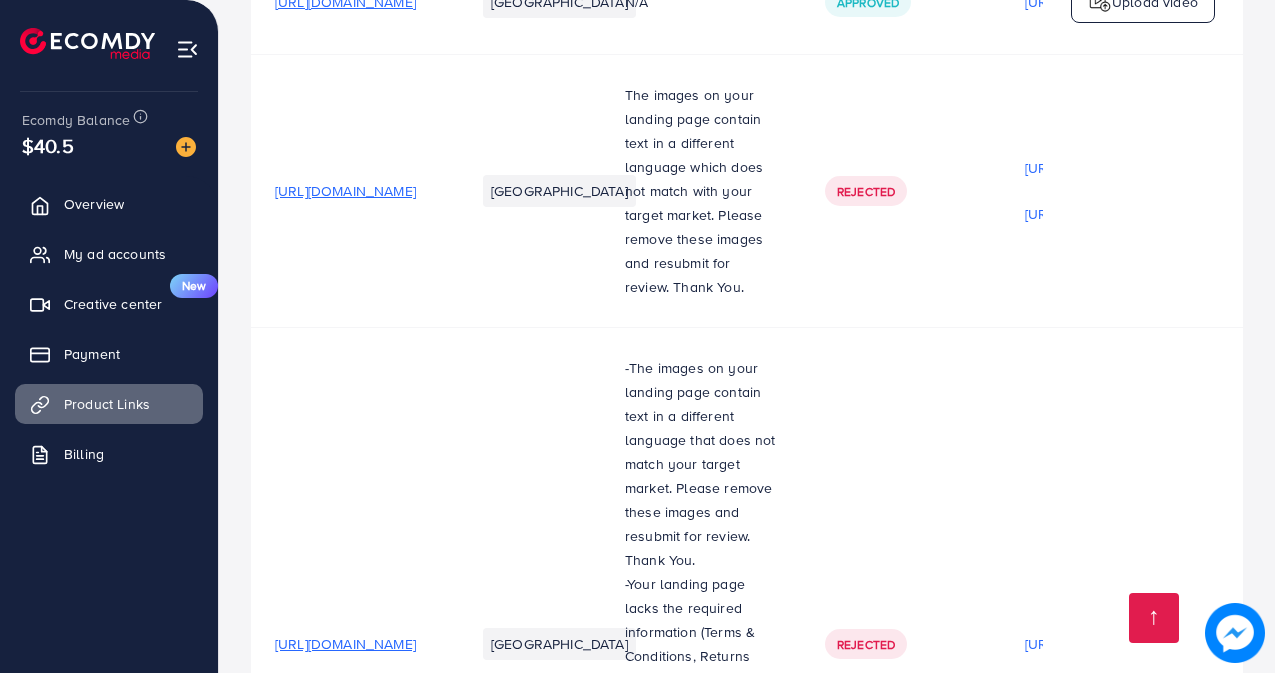 scroll, scrollTop: 3081, scrollLeft: 0, axis: vertical 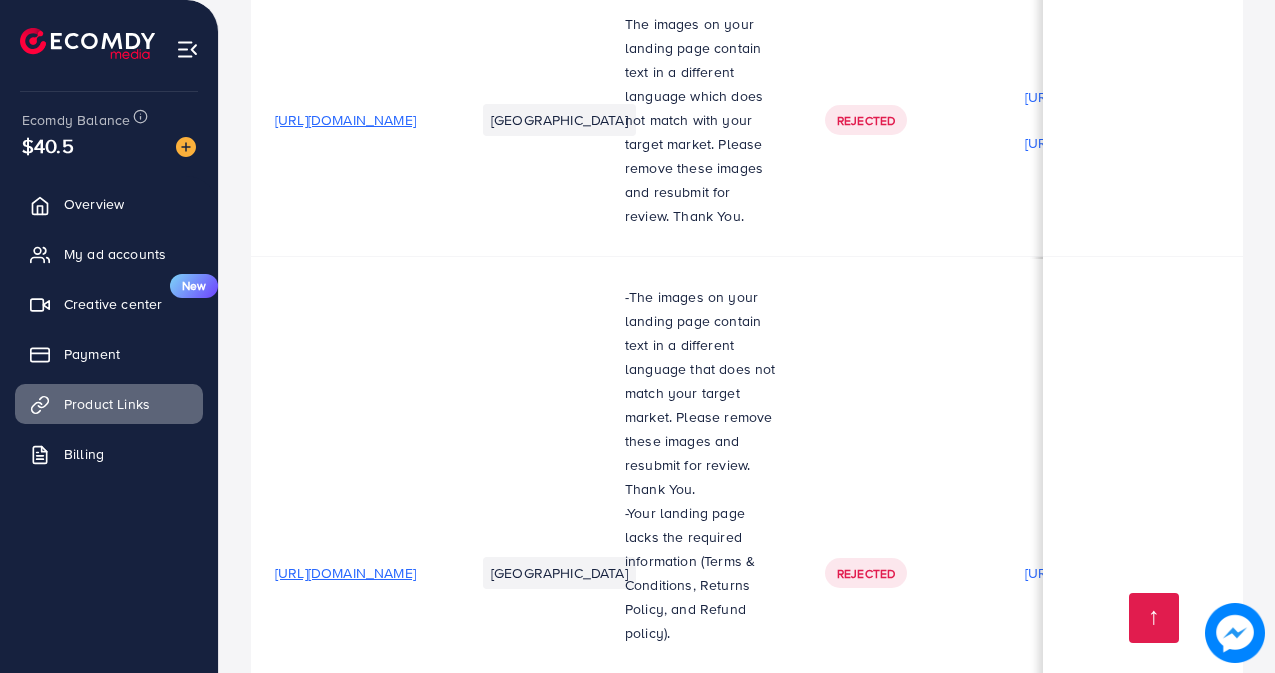 click on "[URL][DOMAIN_NAME]" at bounding box center [345, 1286] 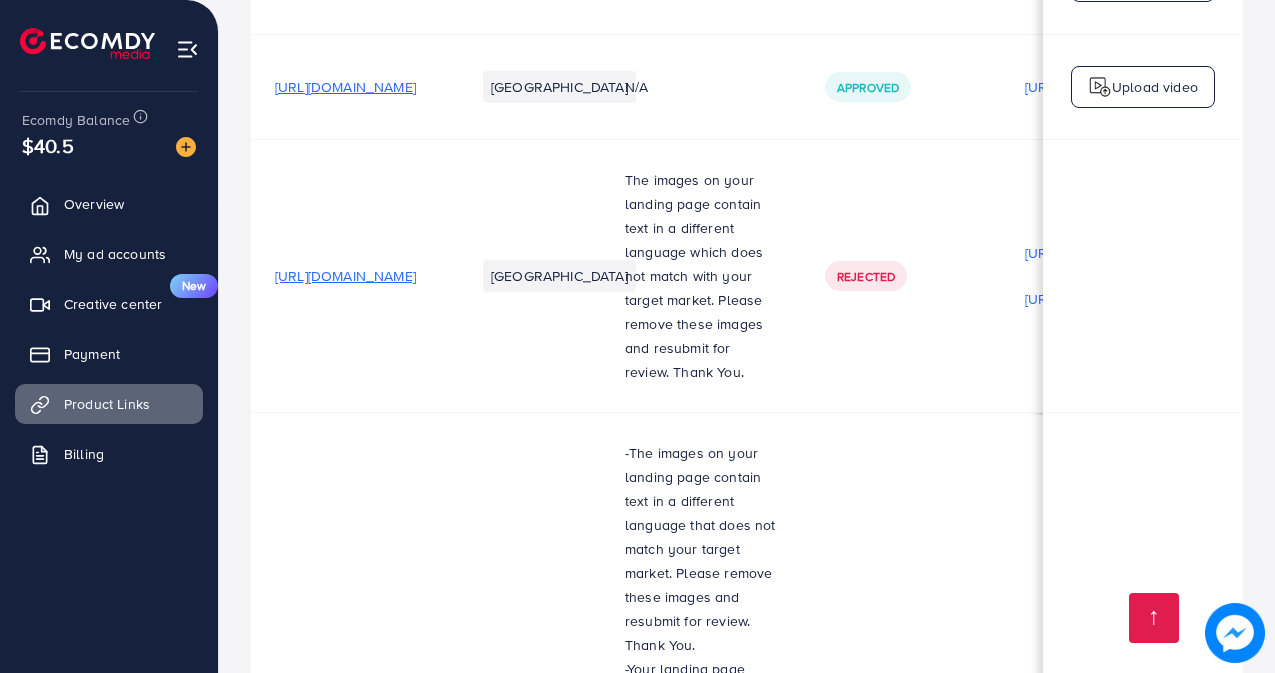 scroll, scrollTop: 3081, scrollLeft: 0, axis: vertical 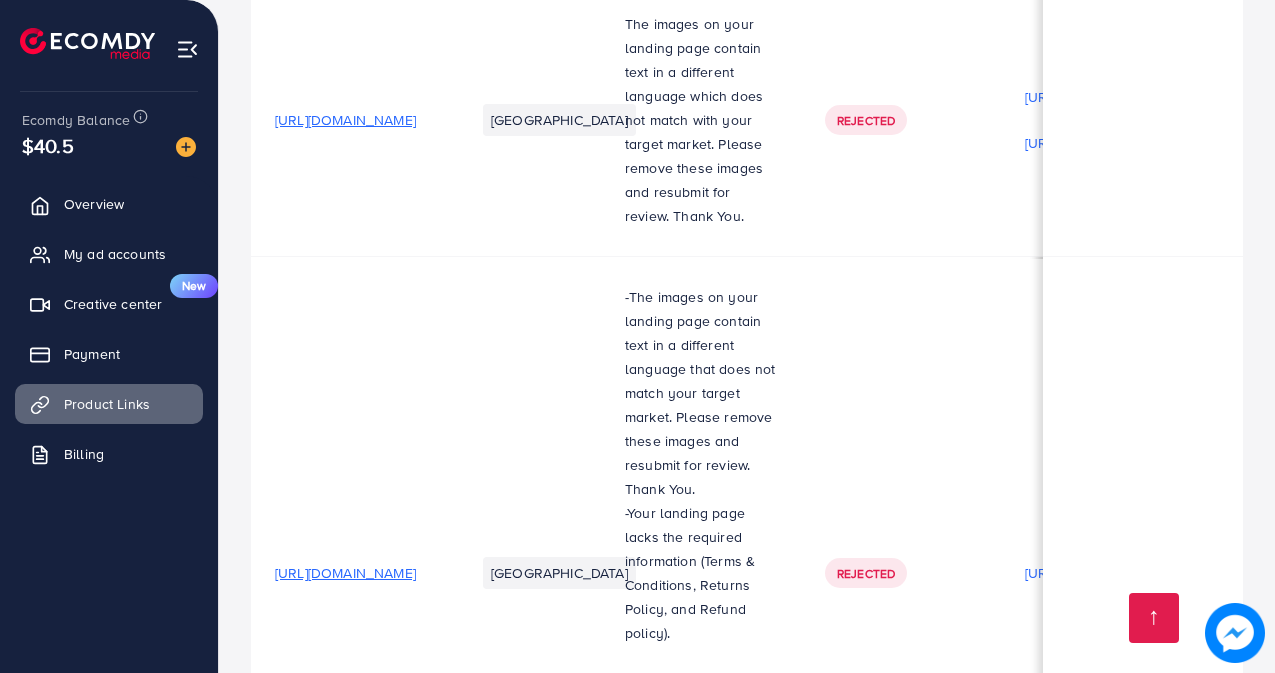 drag, startPoint x: 608, startPoint y: 576, endPoint x: 947, endPoint y: 599, distance: 339.77933 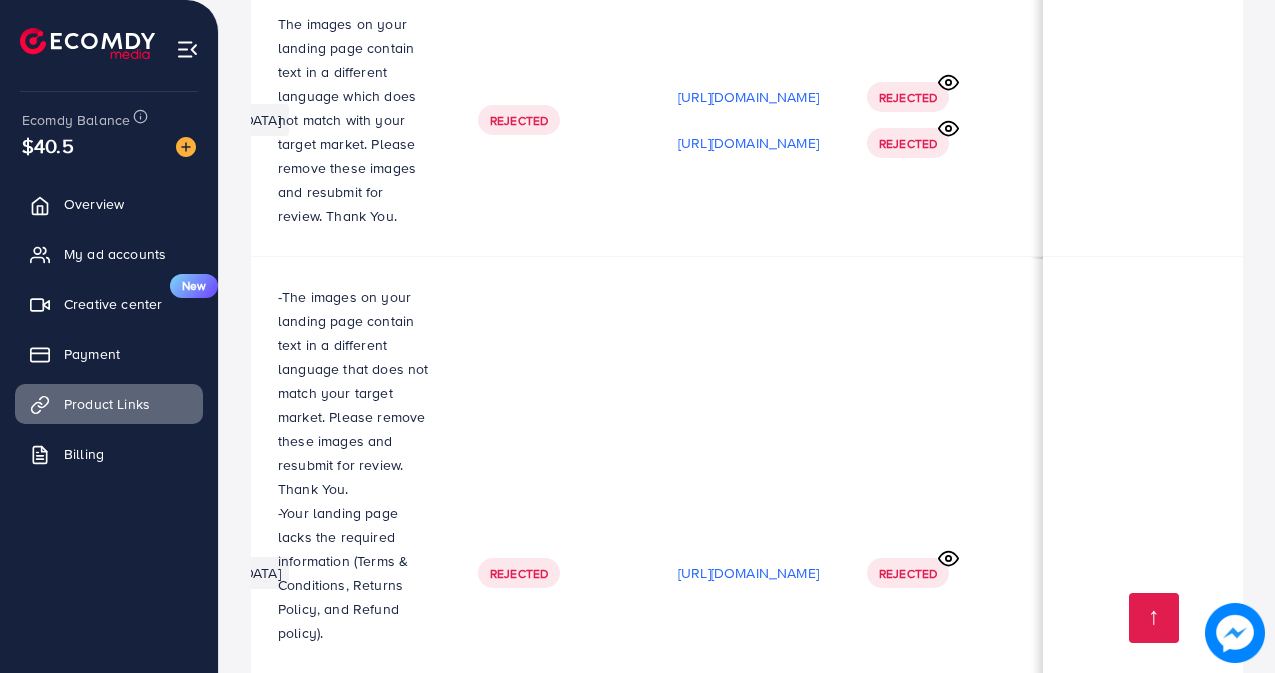 scroll, scrollTop: 0, scrollLeft: 507, axis: horizontal 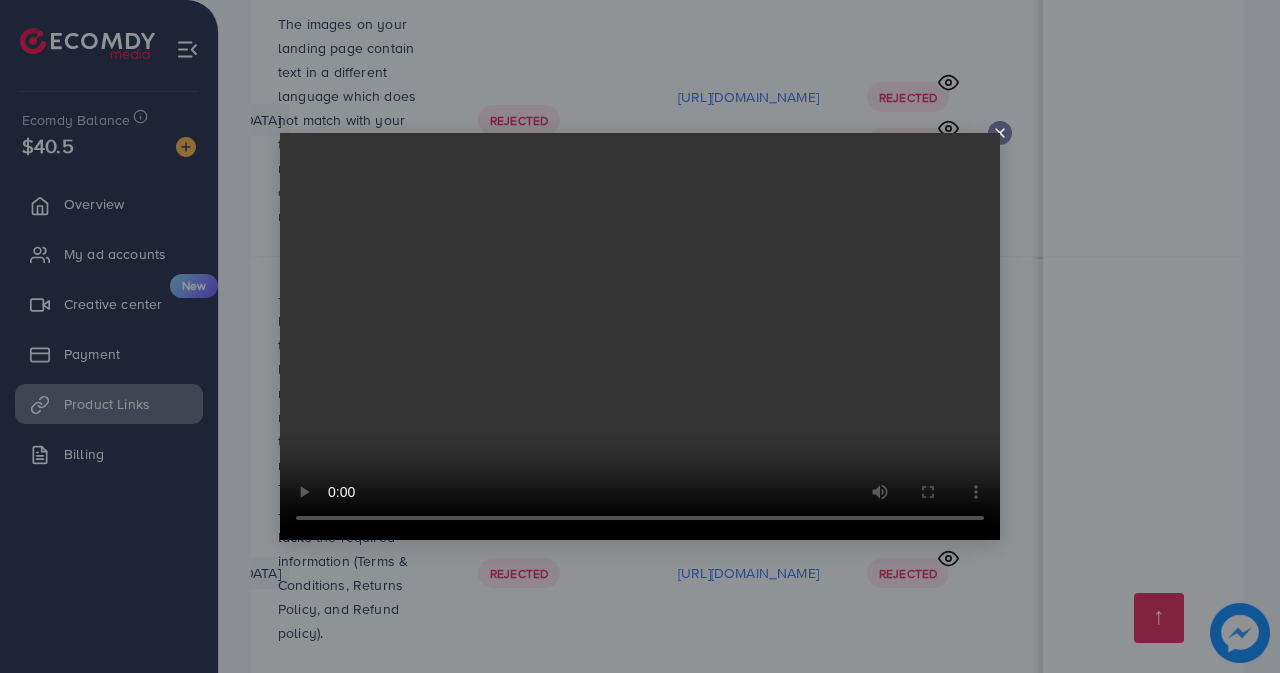 click 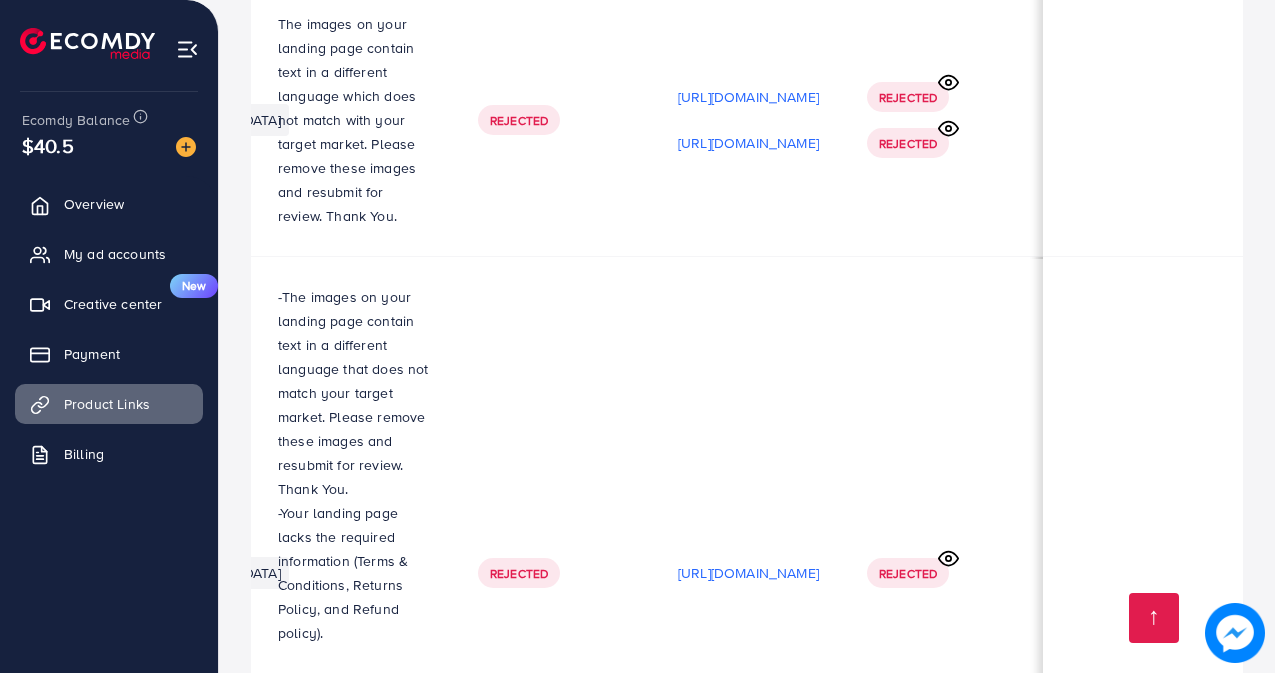 drag, startPoint x: 833, startPoint y: 577, endPoint x: 385, endPoint y: 561, distance: 448.2856 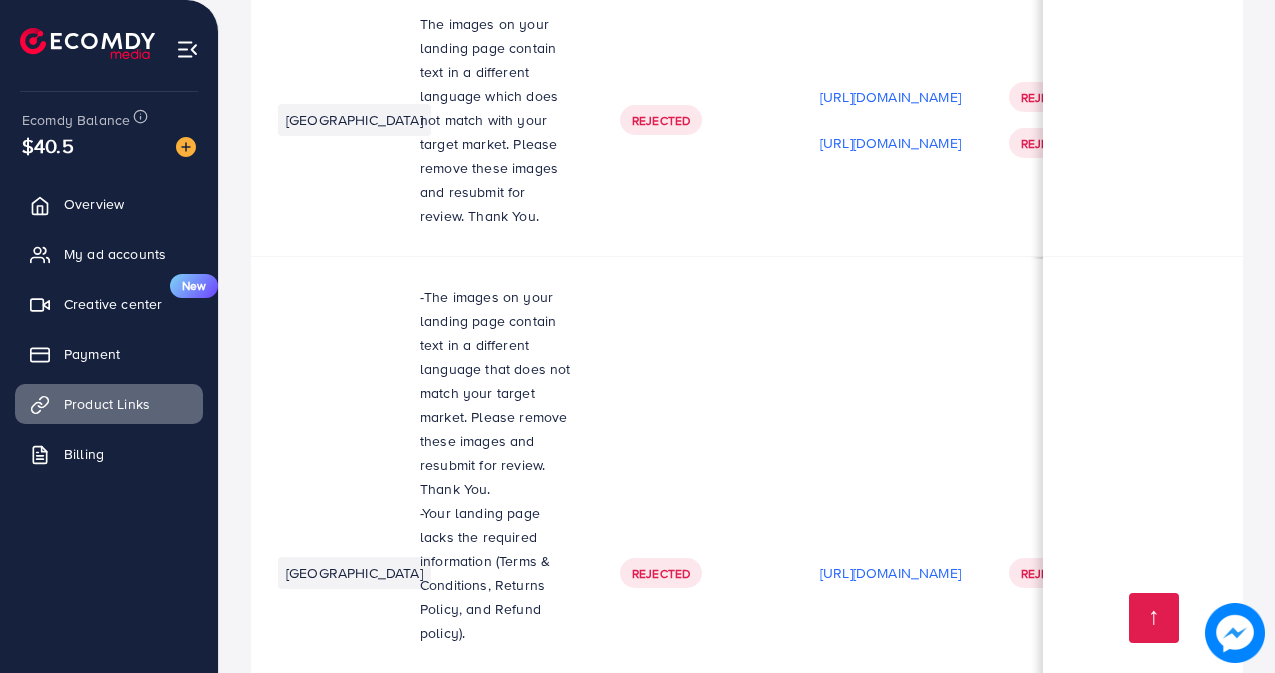scroll, scrollTop: 0, scrollLeft: 0, axis: both 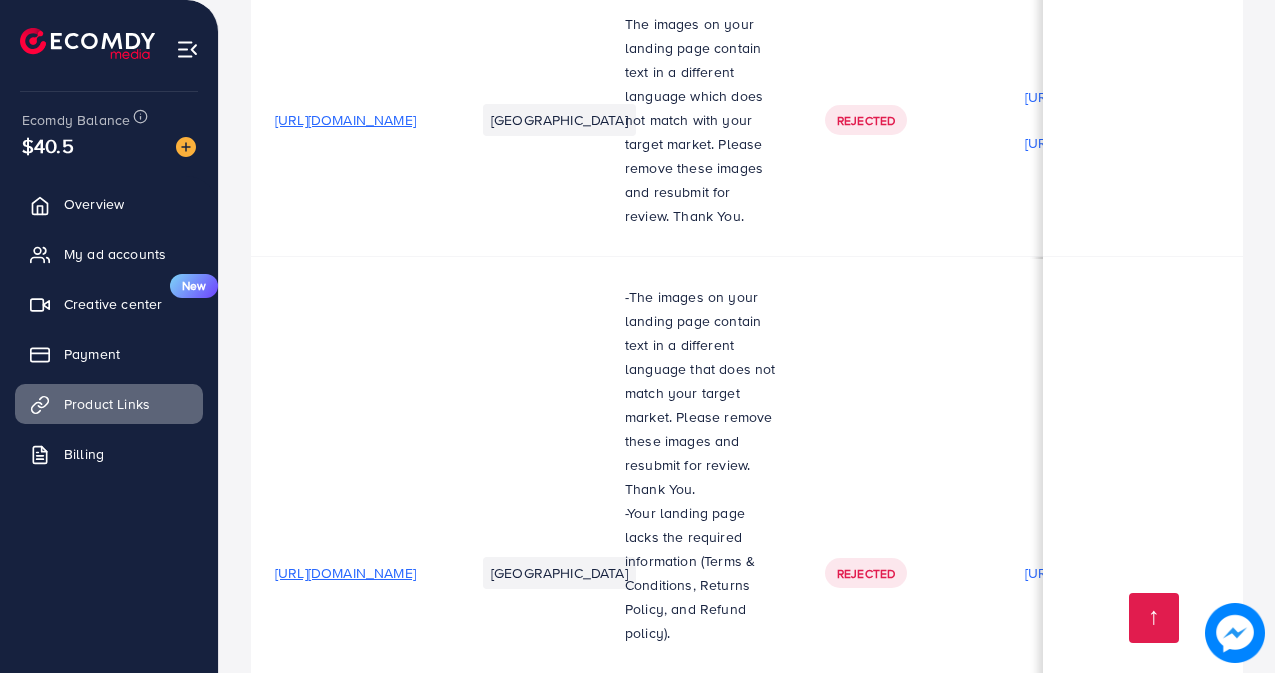 click on "[URL][DOMAIN_NAME]" at bounding box center [345, 1286] 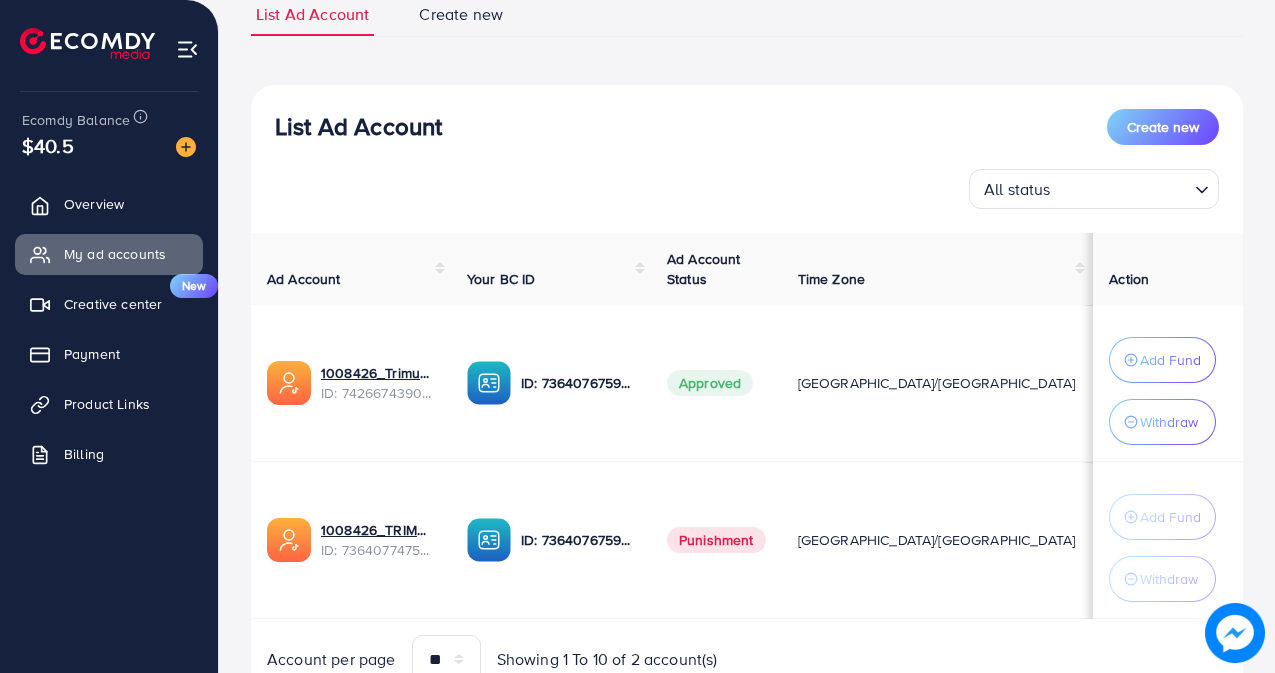 scroll, scrollTop: 0, scrollLeft: 0, axis: both 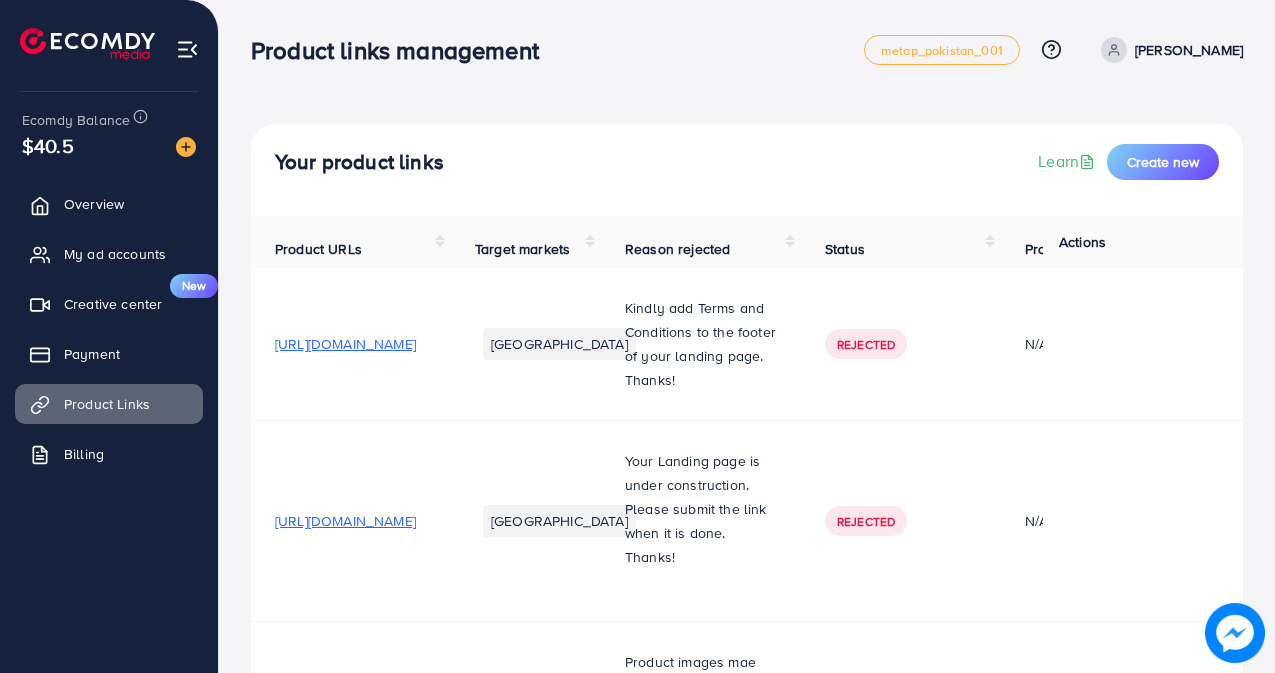 click on "Overview My ad accounts Creative center  New  Payment Product Links Billing" at bounding box center [109, 335] 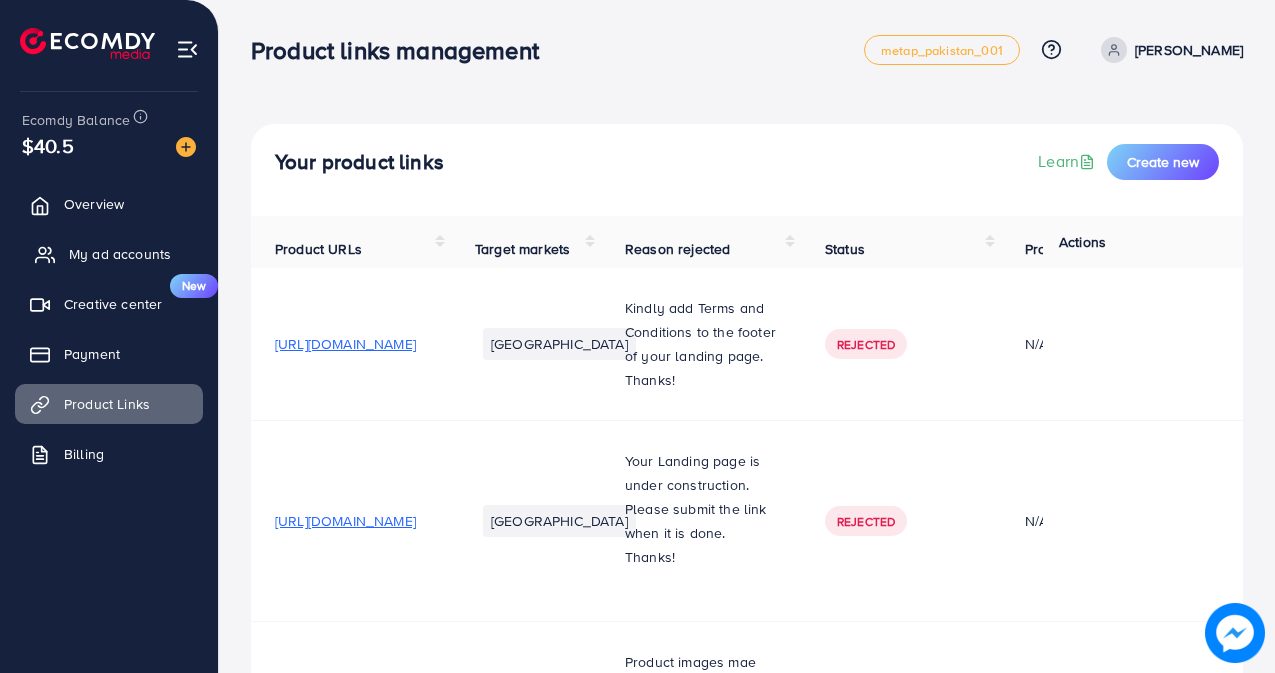 click on "My ad accounts" at bounding box center (109, 254) 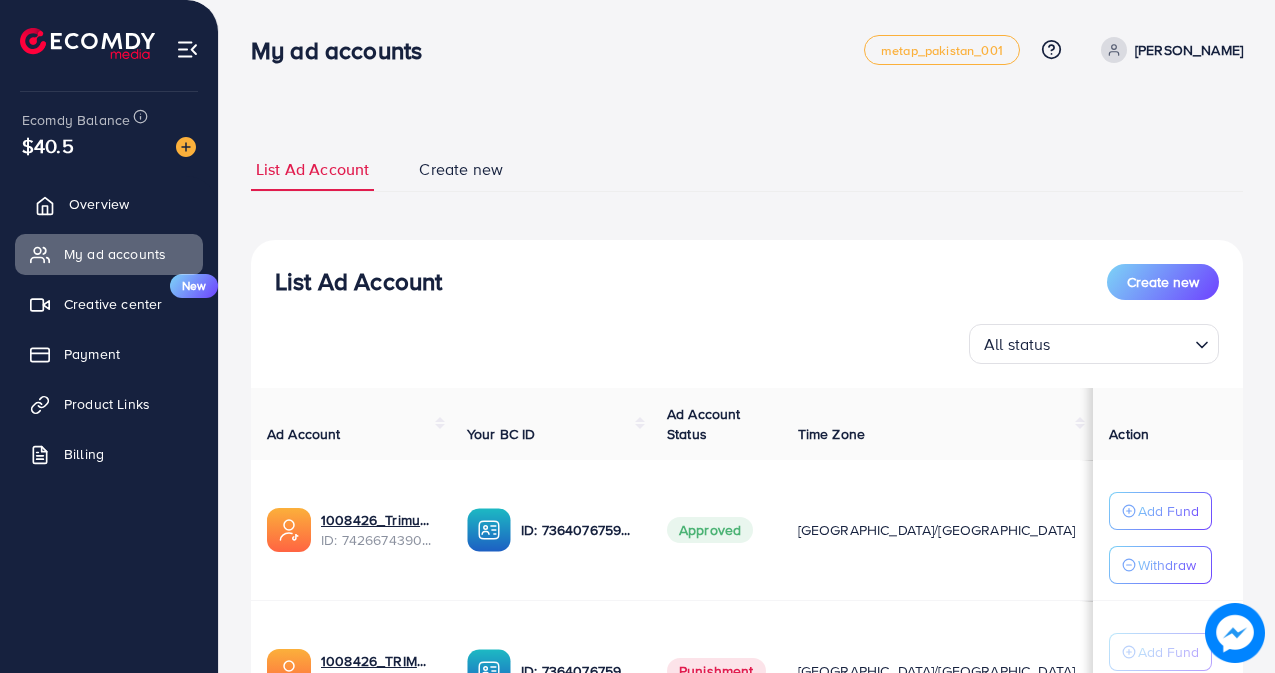 click on "Overview" at bounding box center [99, 204] 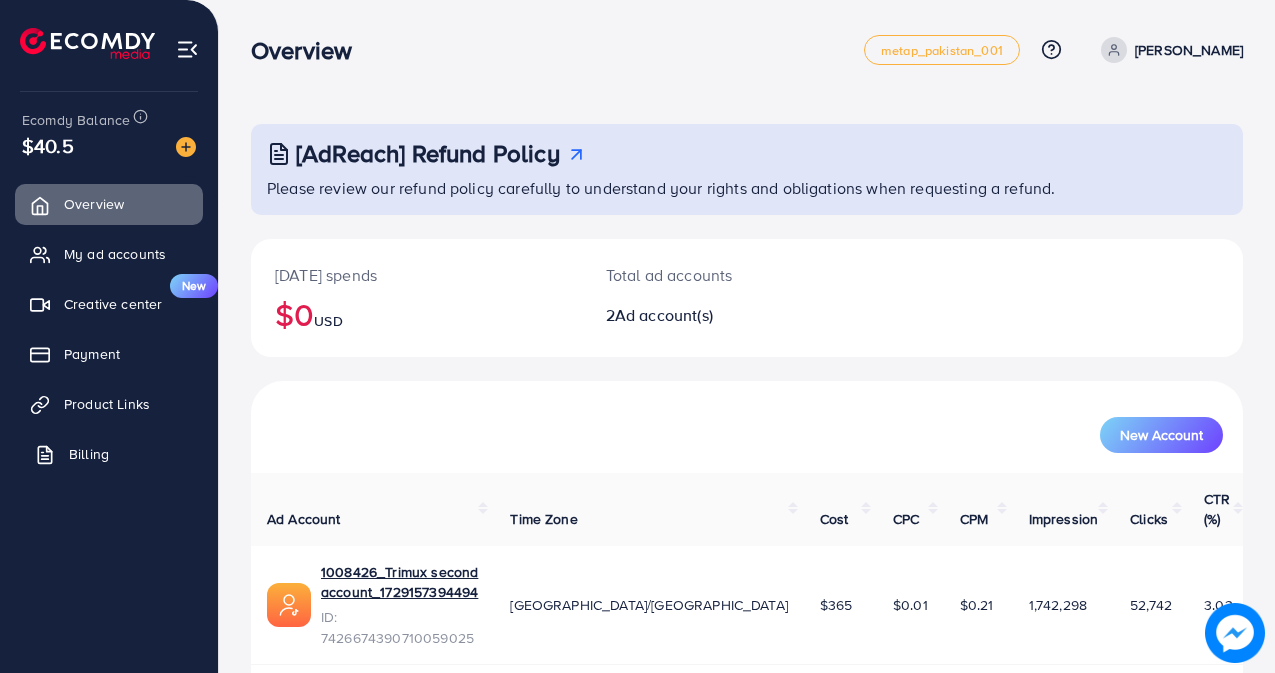 click on "Billing" at bounding box center [89, 454] 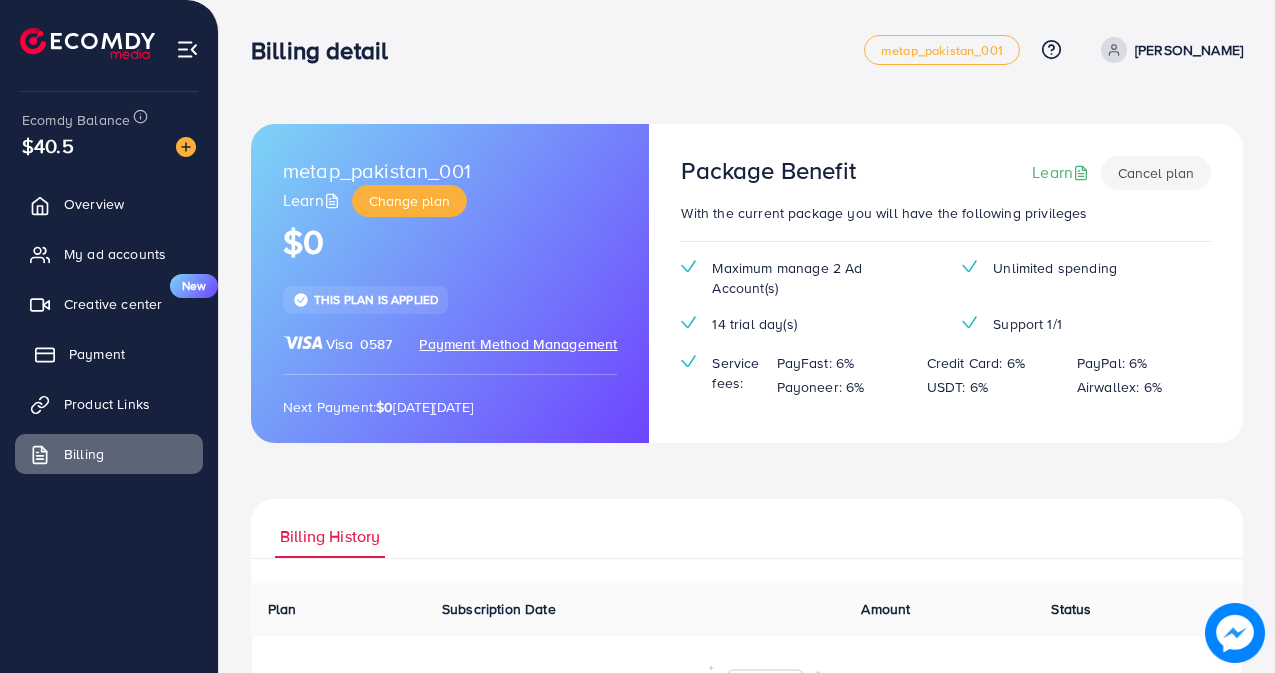 click on "Payment" at bounding box center [109, 354] 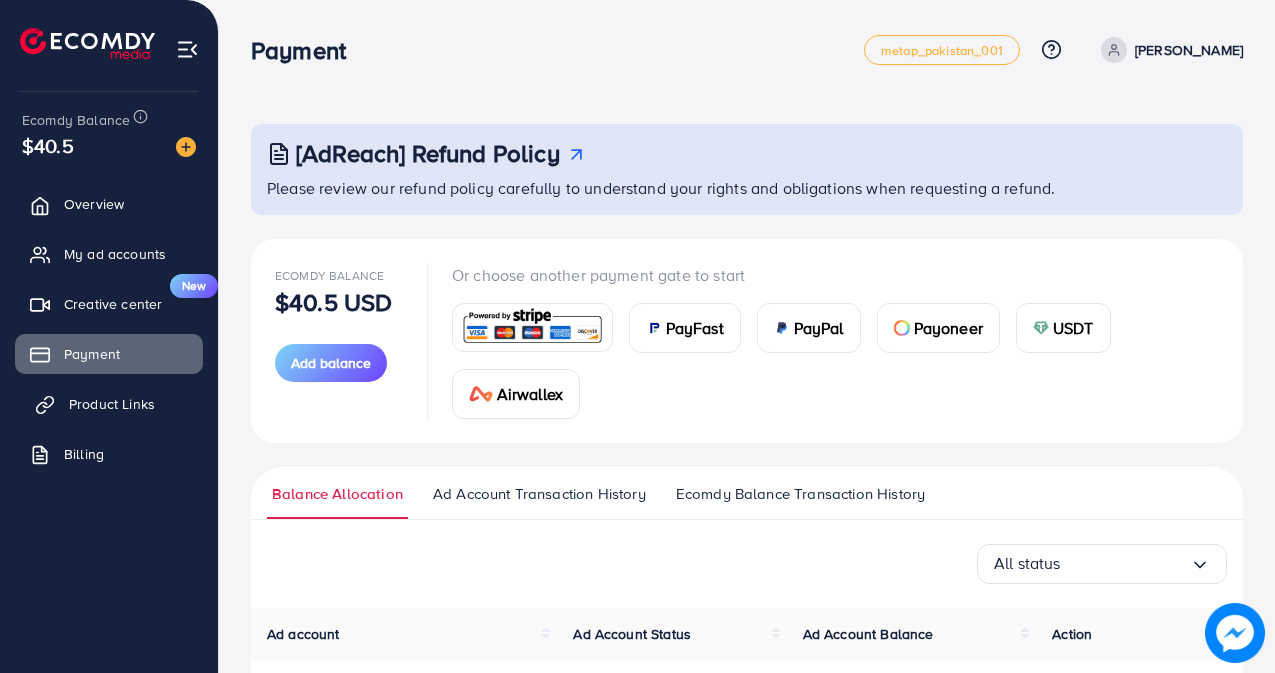 click on "Product Links" at bounding box center (109, 404) 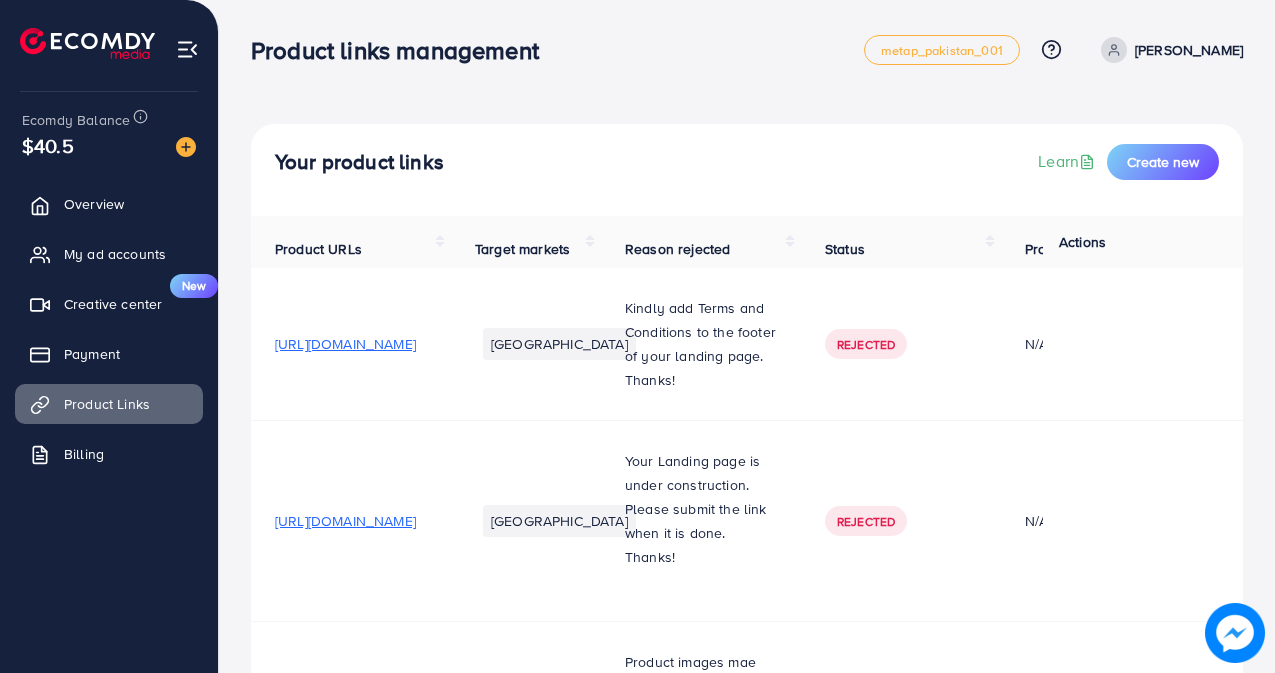 click at bounding box center (87, 43) 